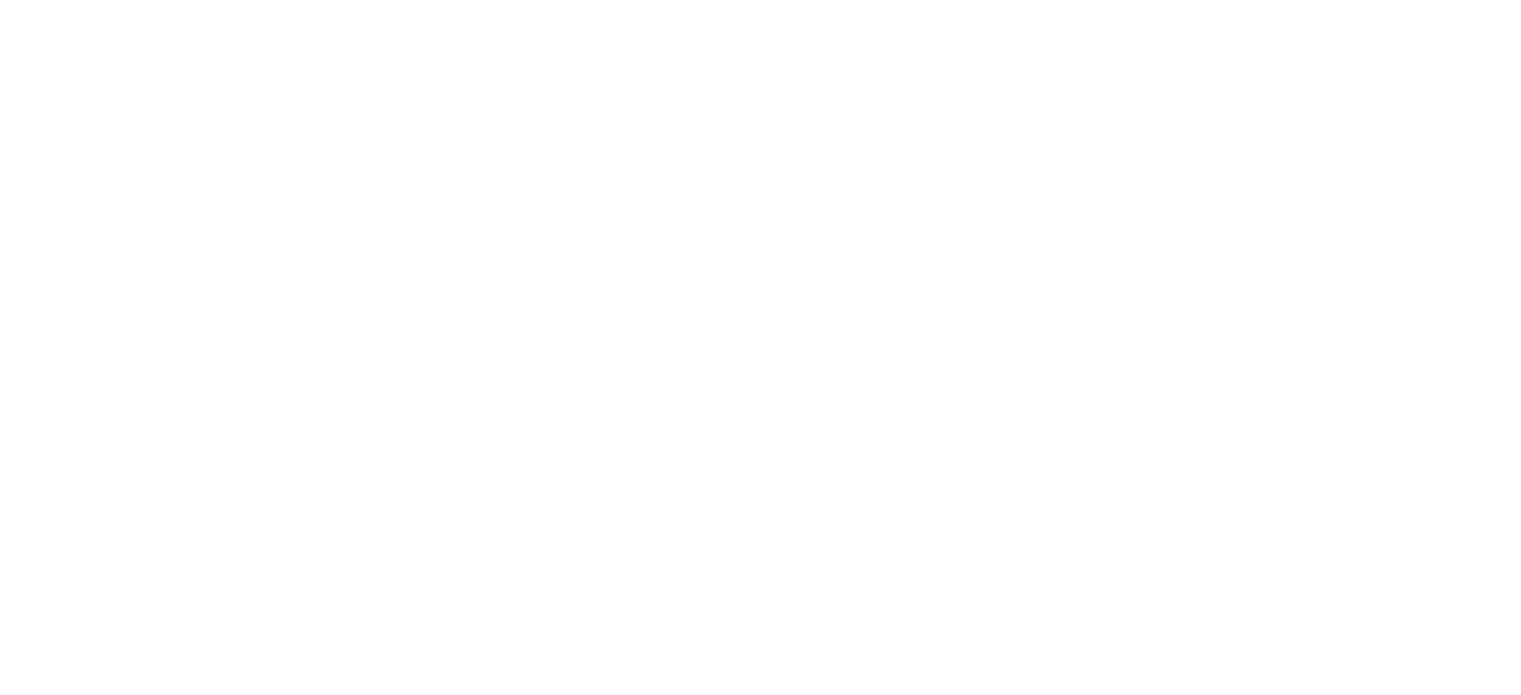 scroll, scrollTop: 0, scrollLeft: 0, axis: both 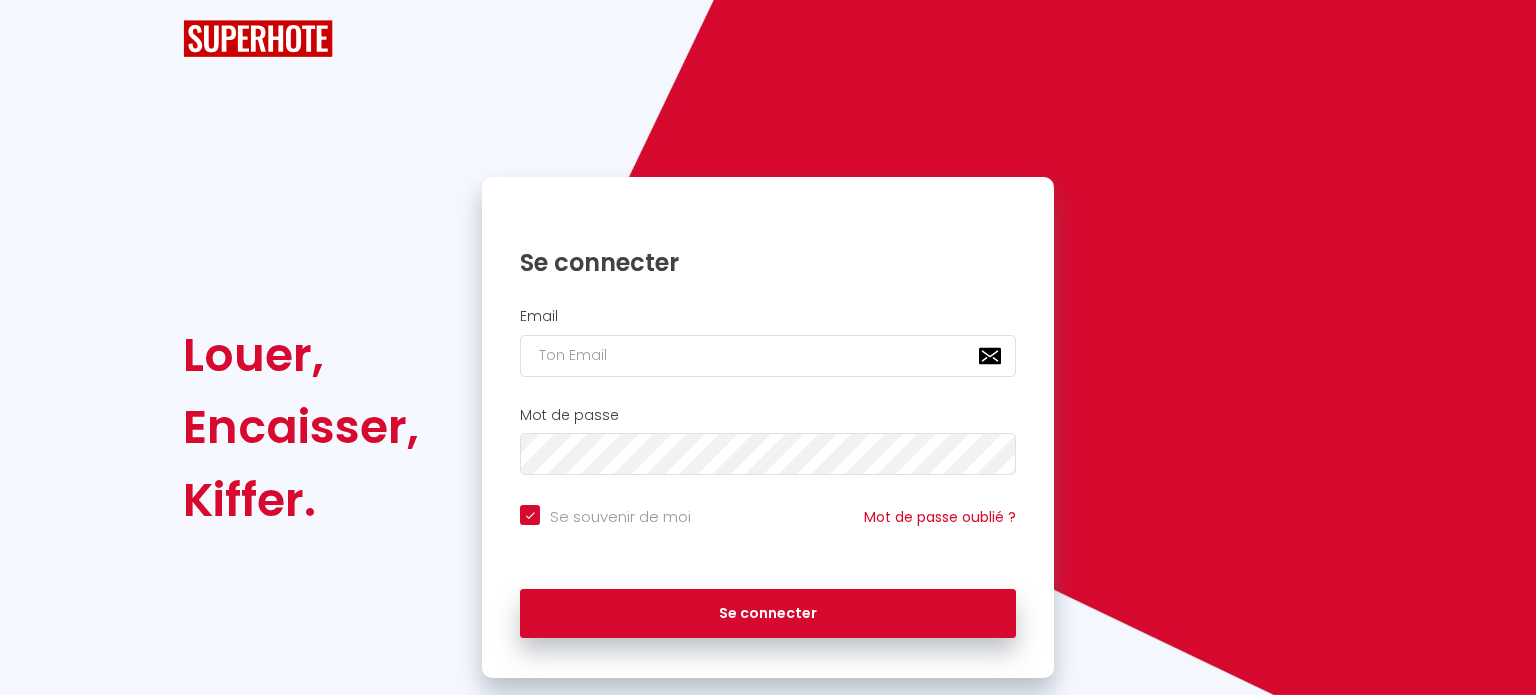 checkbox on "true" 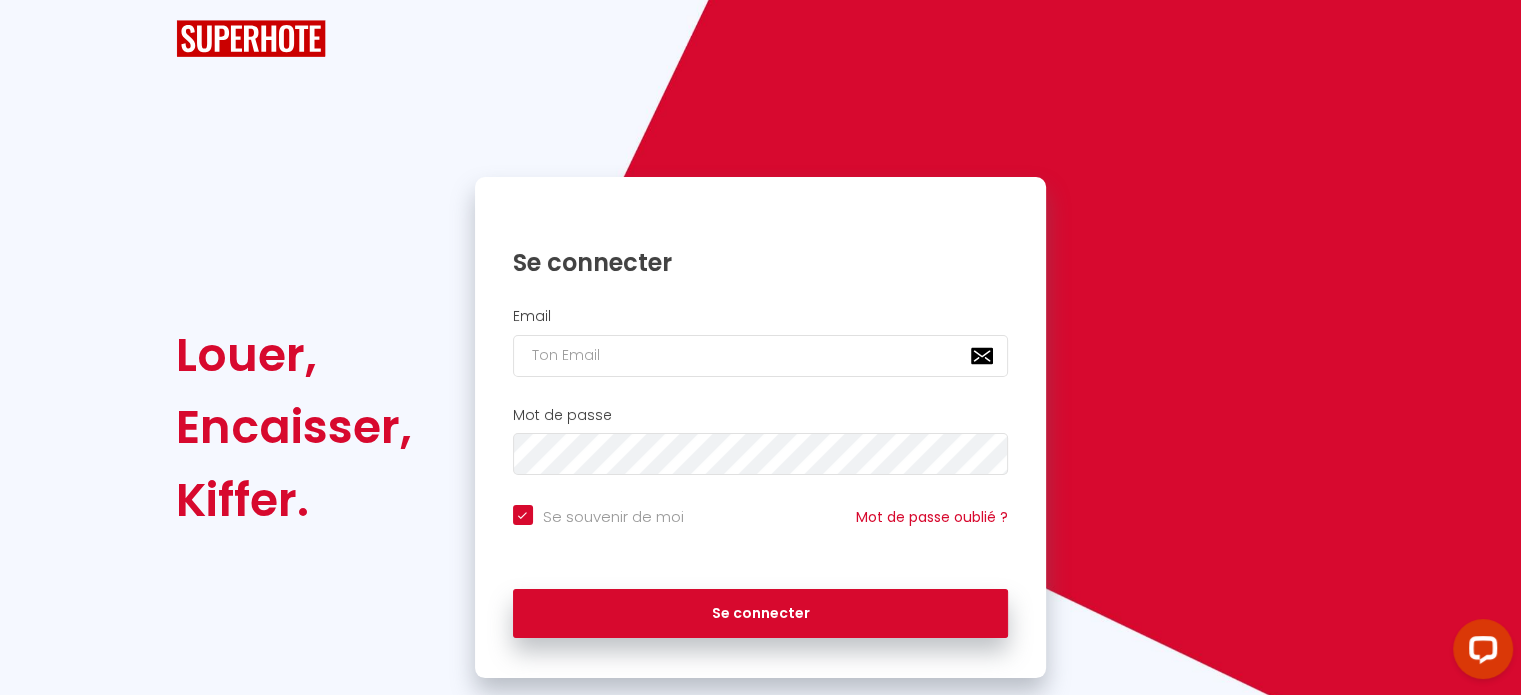 scroll, scrollTop: 10317, scrollLeft: 0, axis: vertical 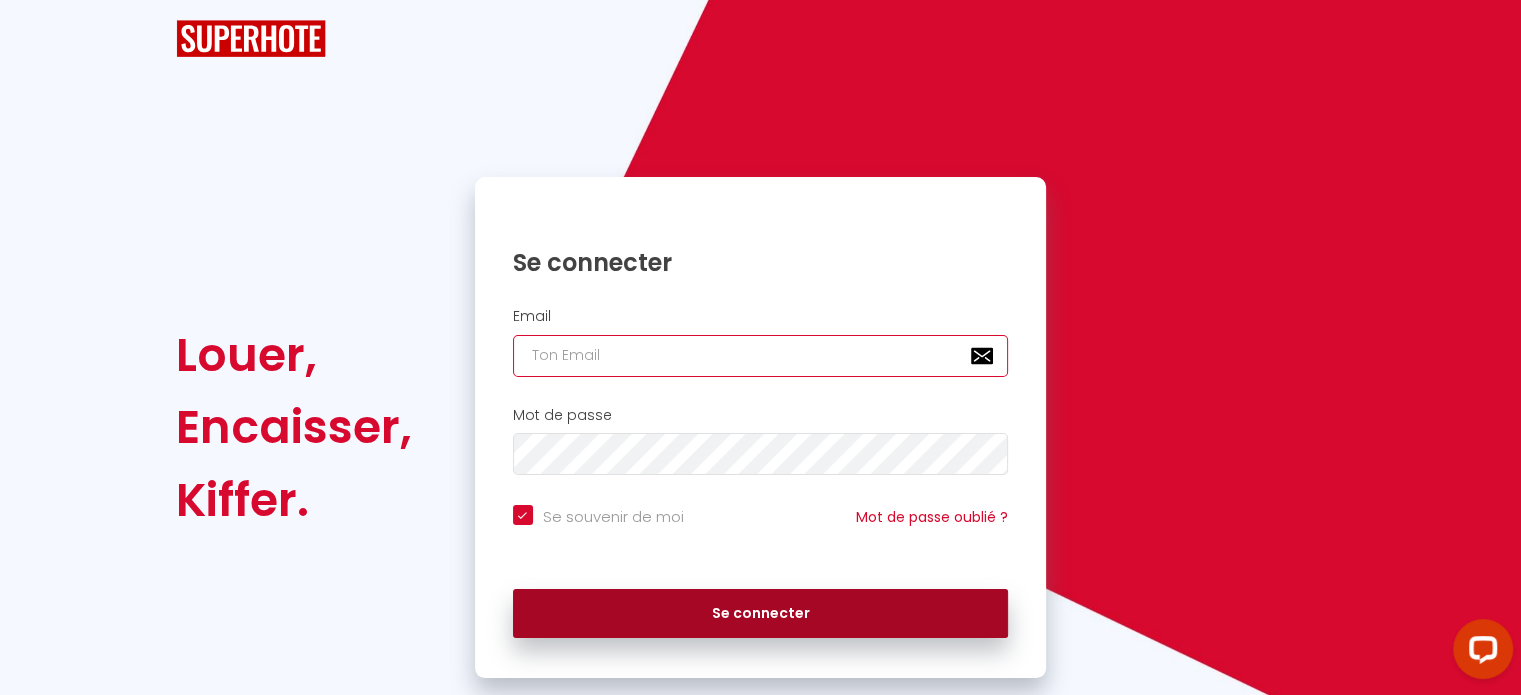 type on "[EMAIL_ADDRESS][DOMAIN_NAME]" 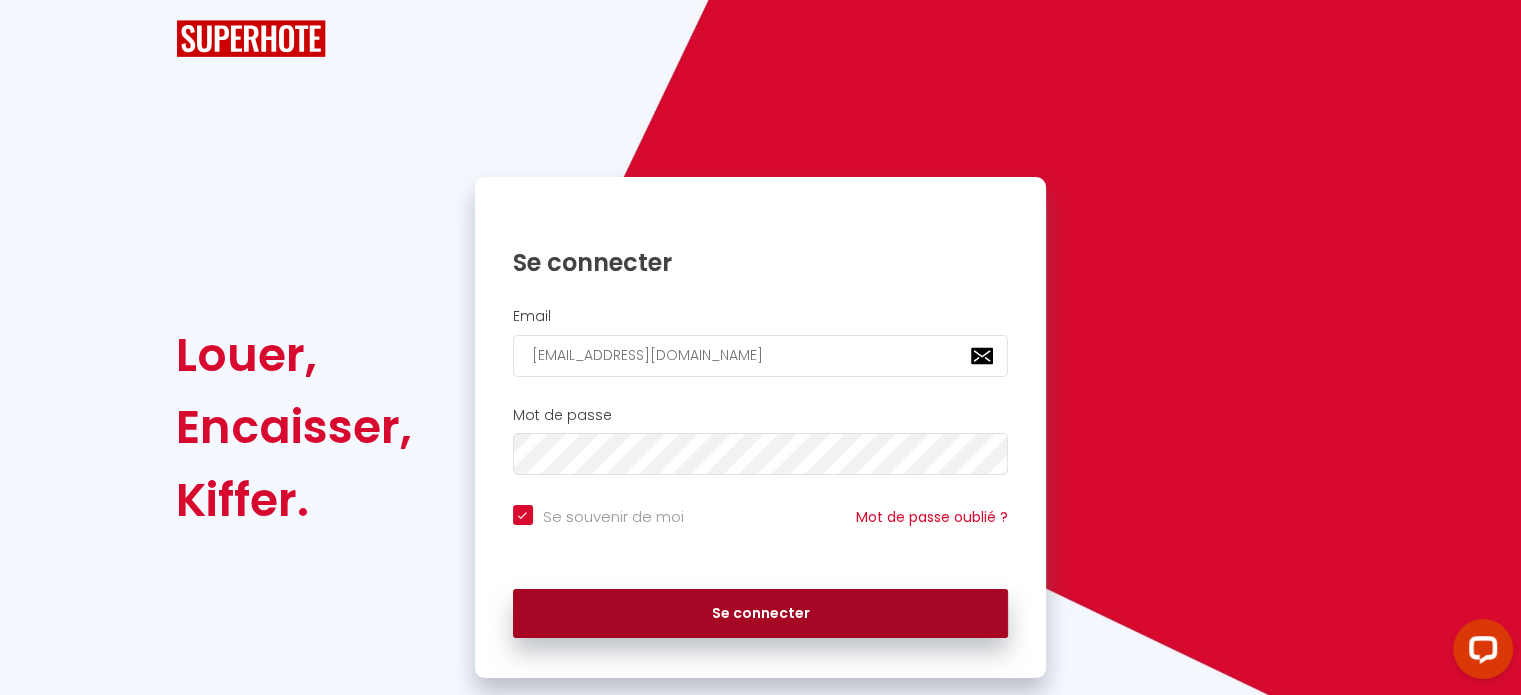 click on "Se connecter" at bounding box center (761, 614) 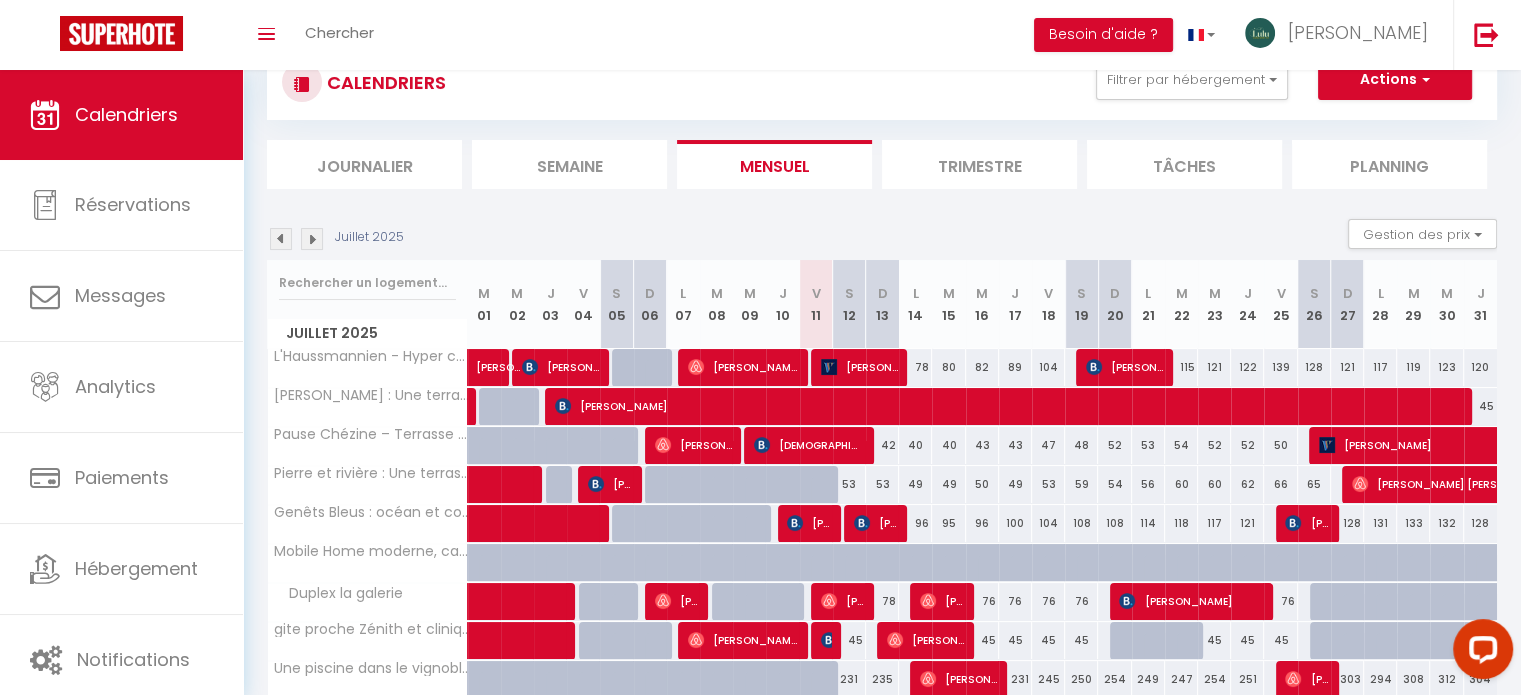 scroll, scrollTop: 0, scrollLeft: 0, axis: both 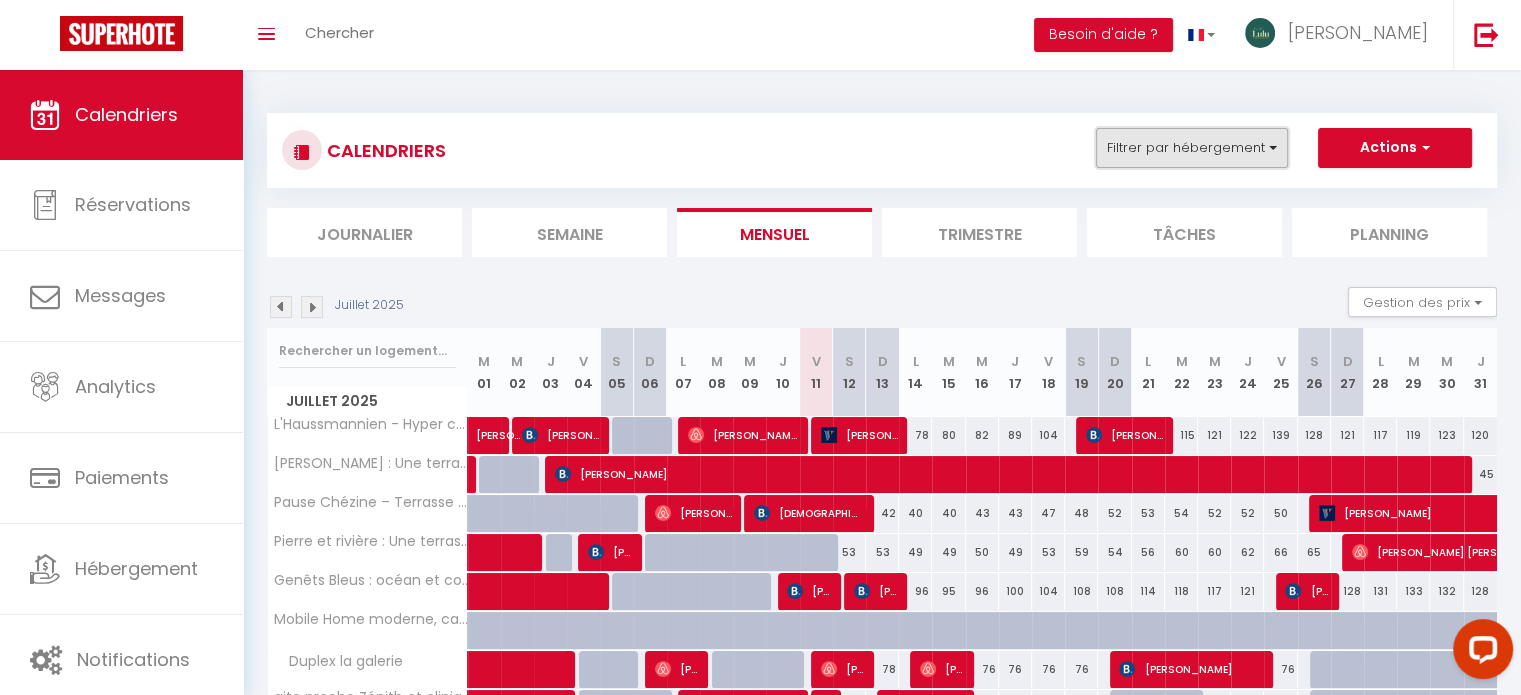 click on "Filtrer par hébergement" at bounding box center [1192, 148] 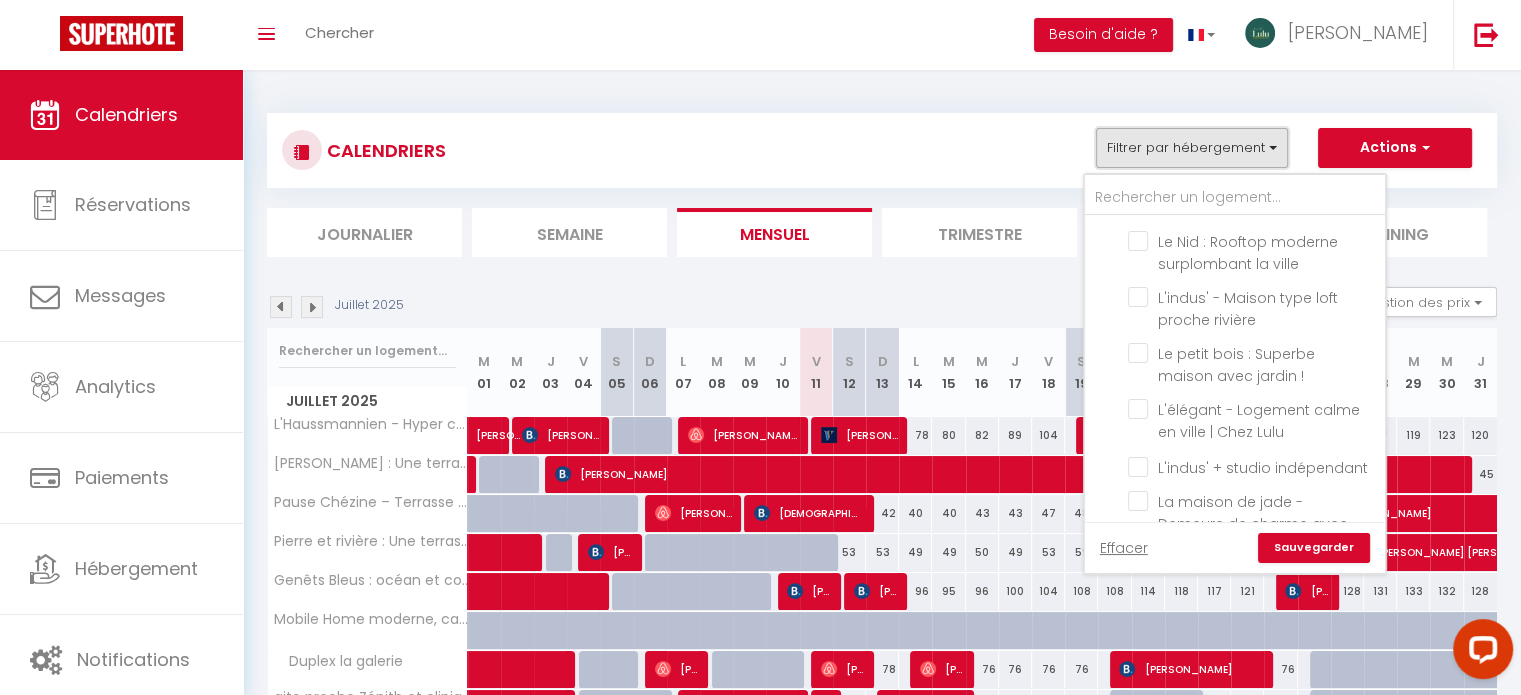 scroll, scrollTop: 441, scrollLeft: 0, axis: vertical 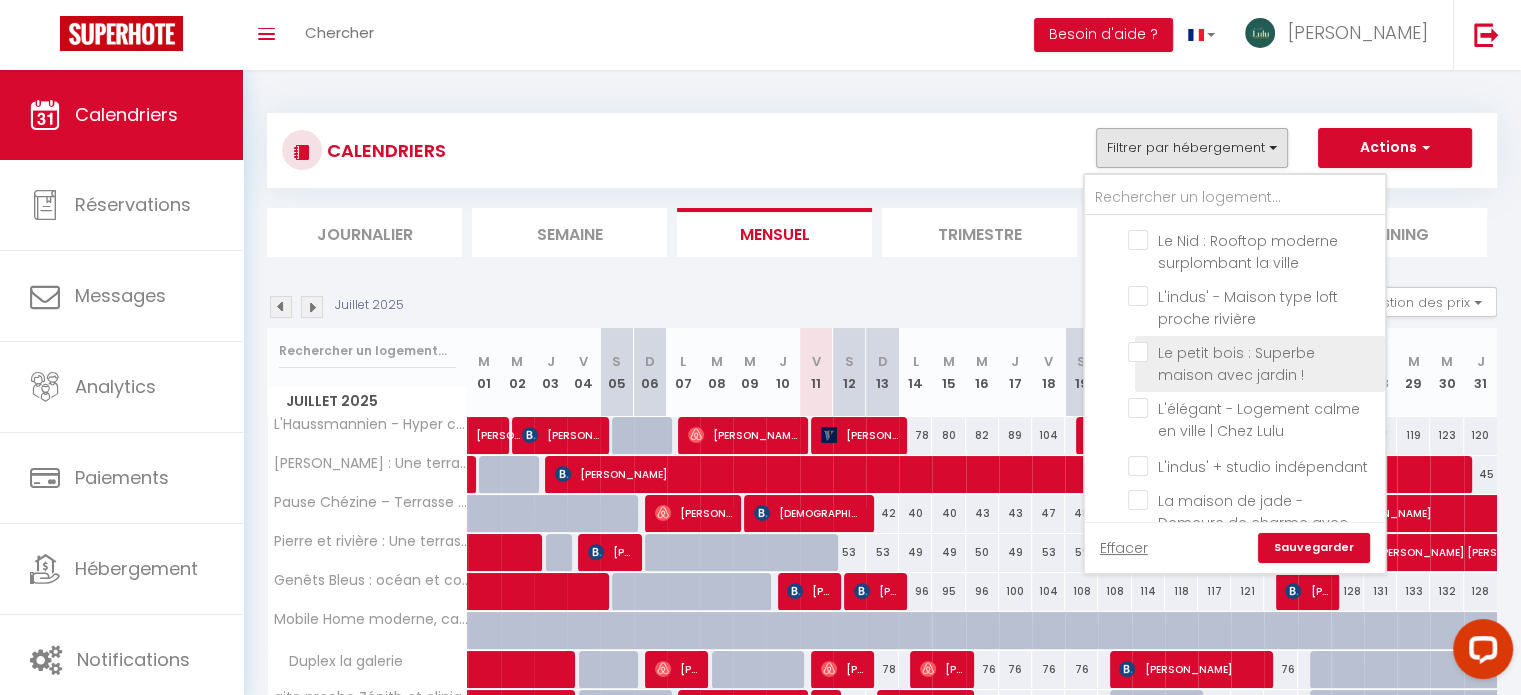 click on "Le petit bois : Superbe maison avec jardin !" at bounding box center (1253, 352) 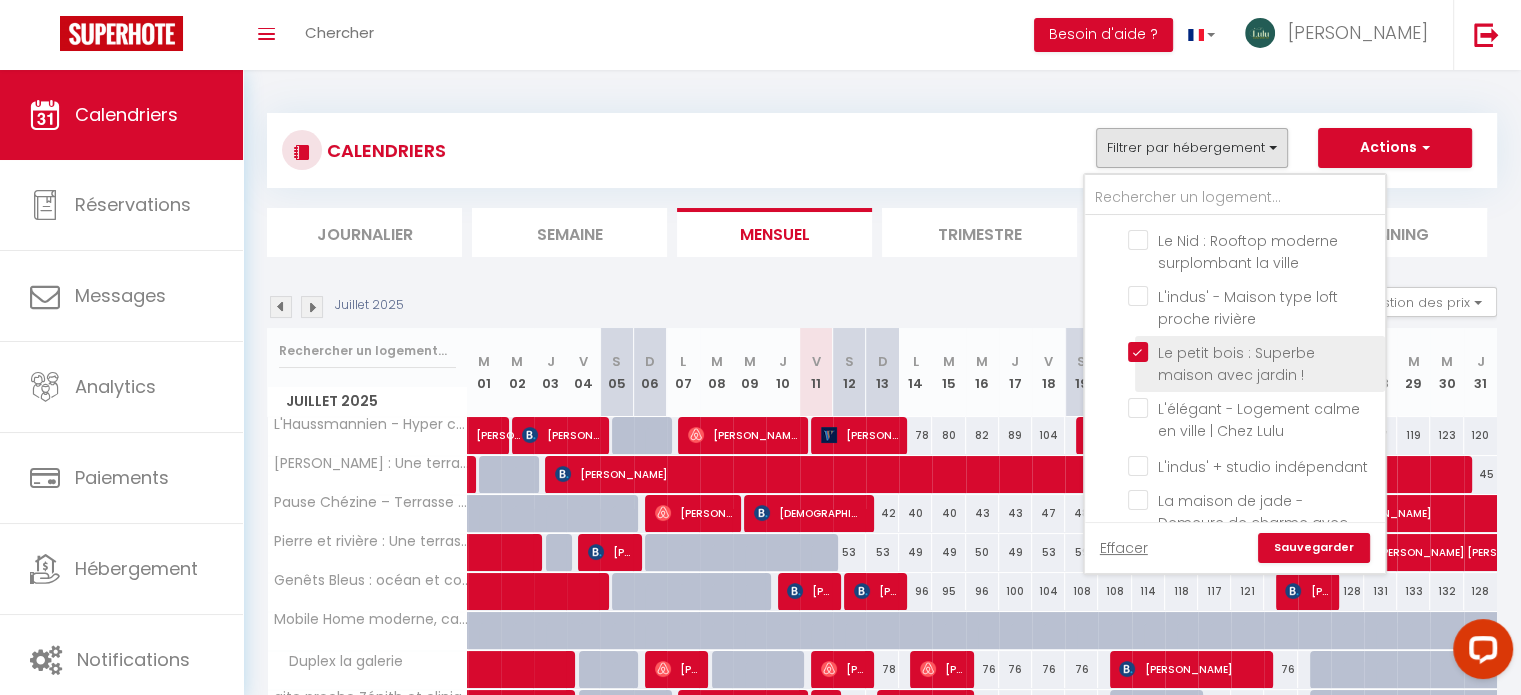 checkbox on "false" 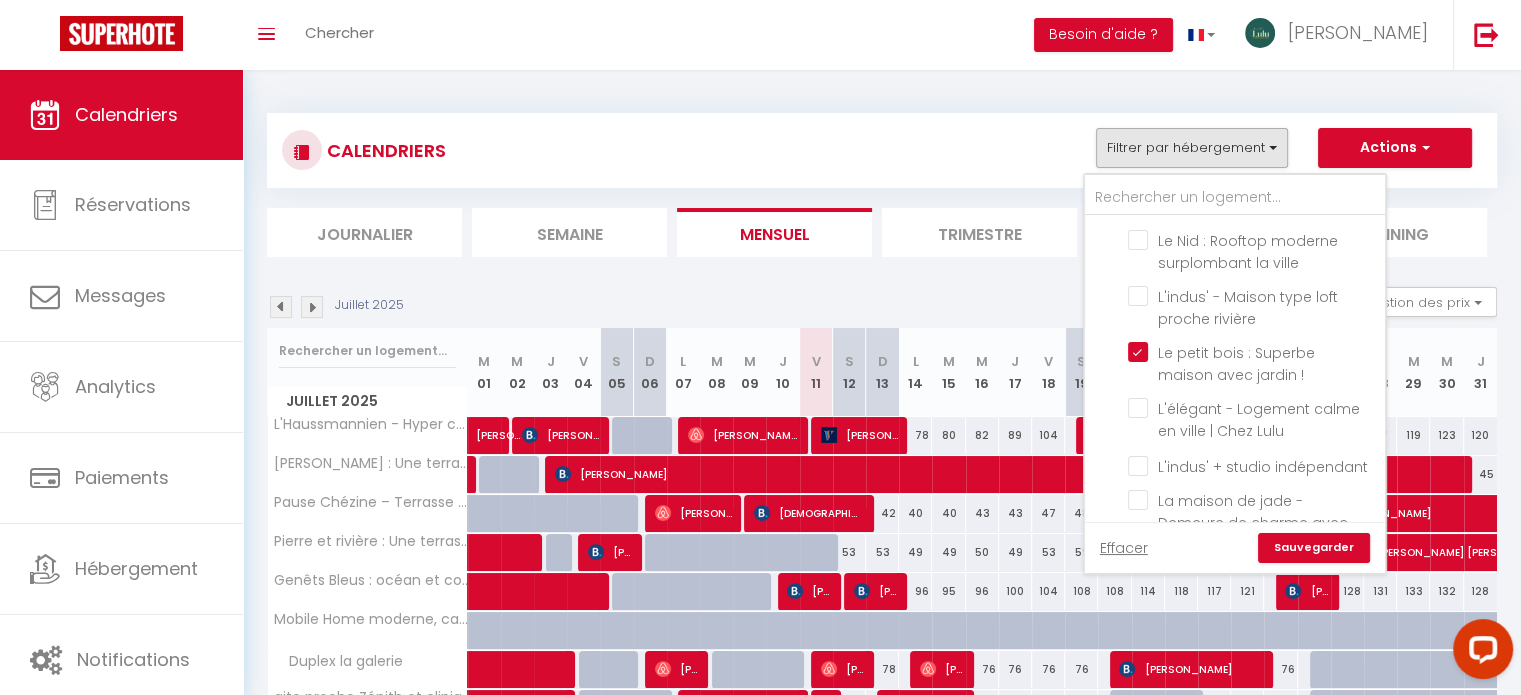 click on "Sauvegarder" at bounding box center (1314, 548) 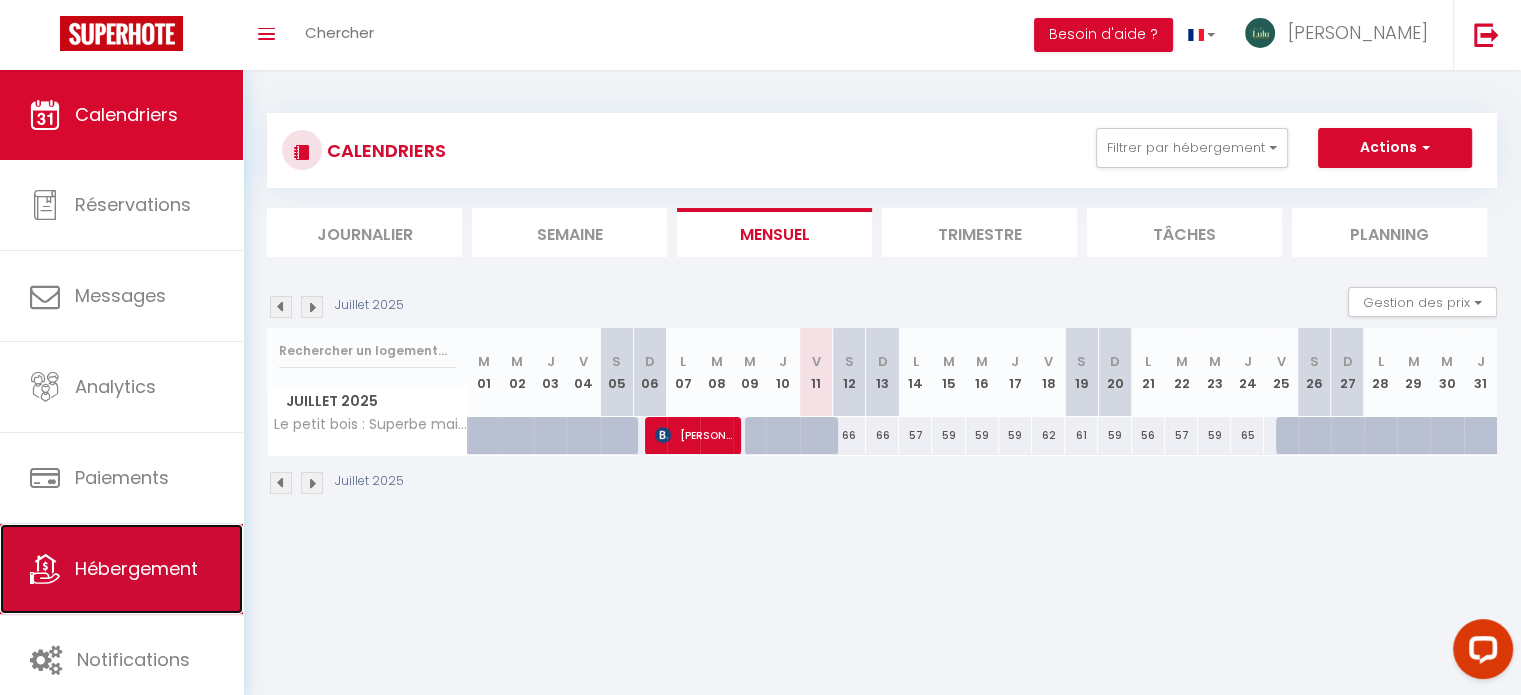 click on "Hébergement" at bounding box center [136, 568] 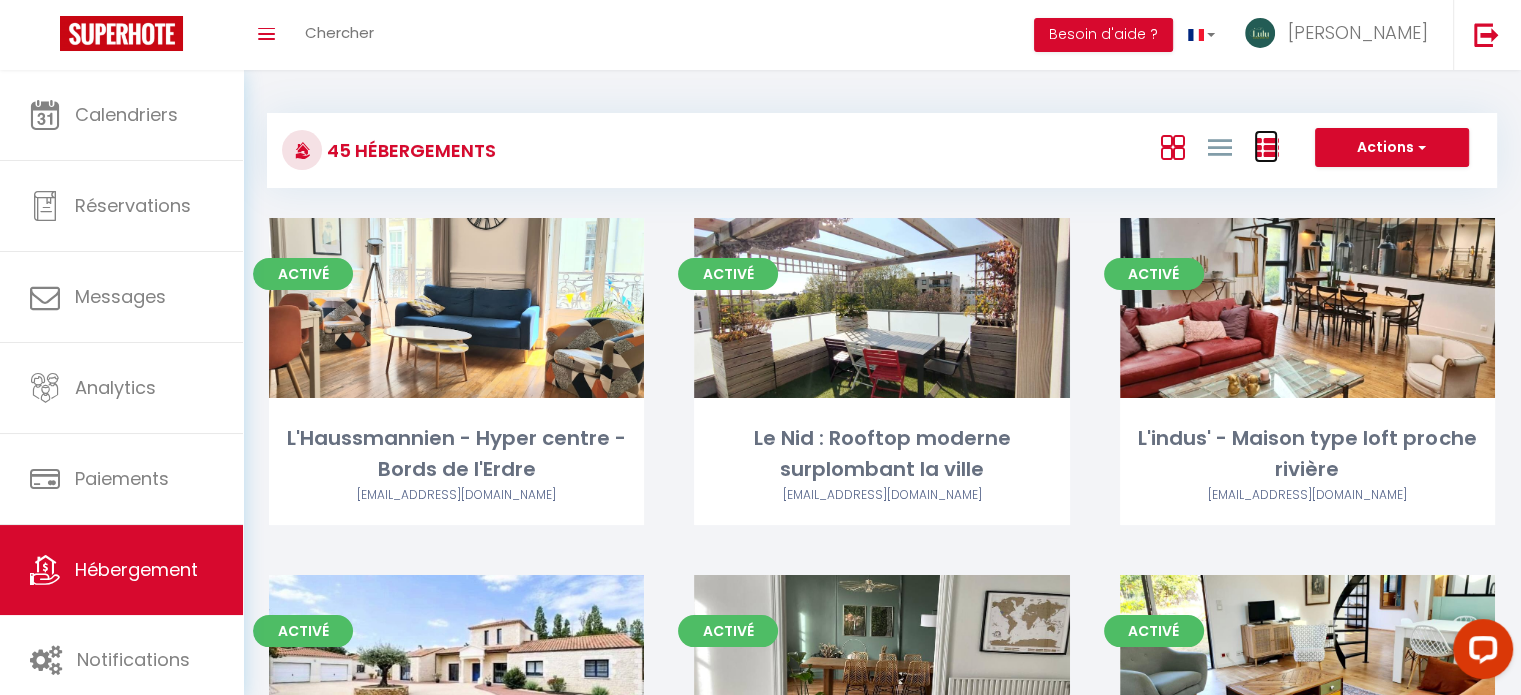click at bounding box center (1266, 148) 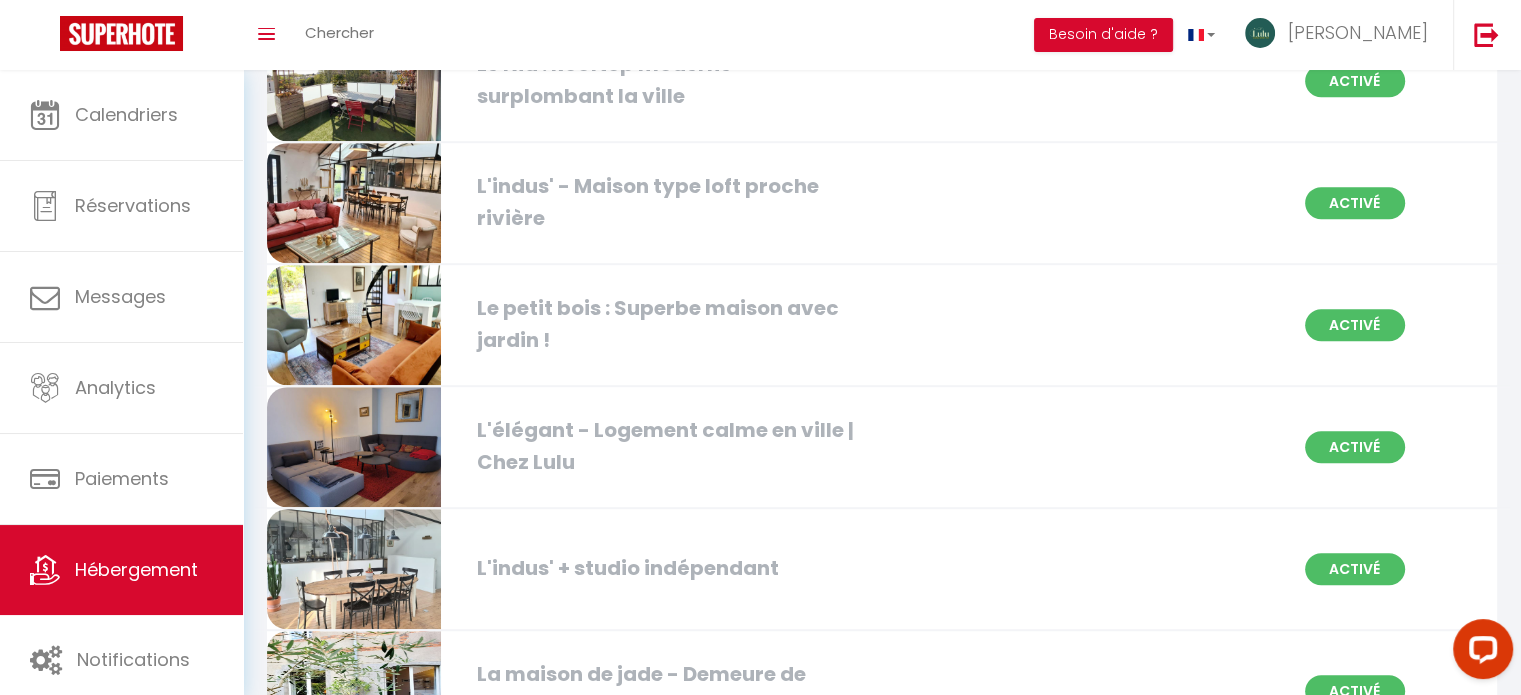 scroll, scrollTop: 1176, scrollLeft: 0, axis: vertical 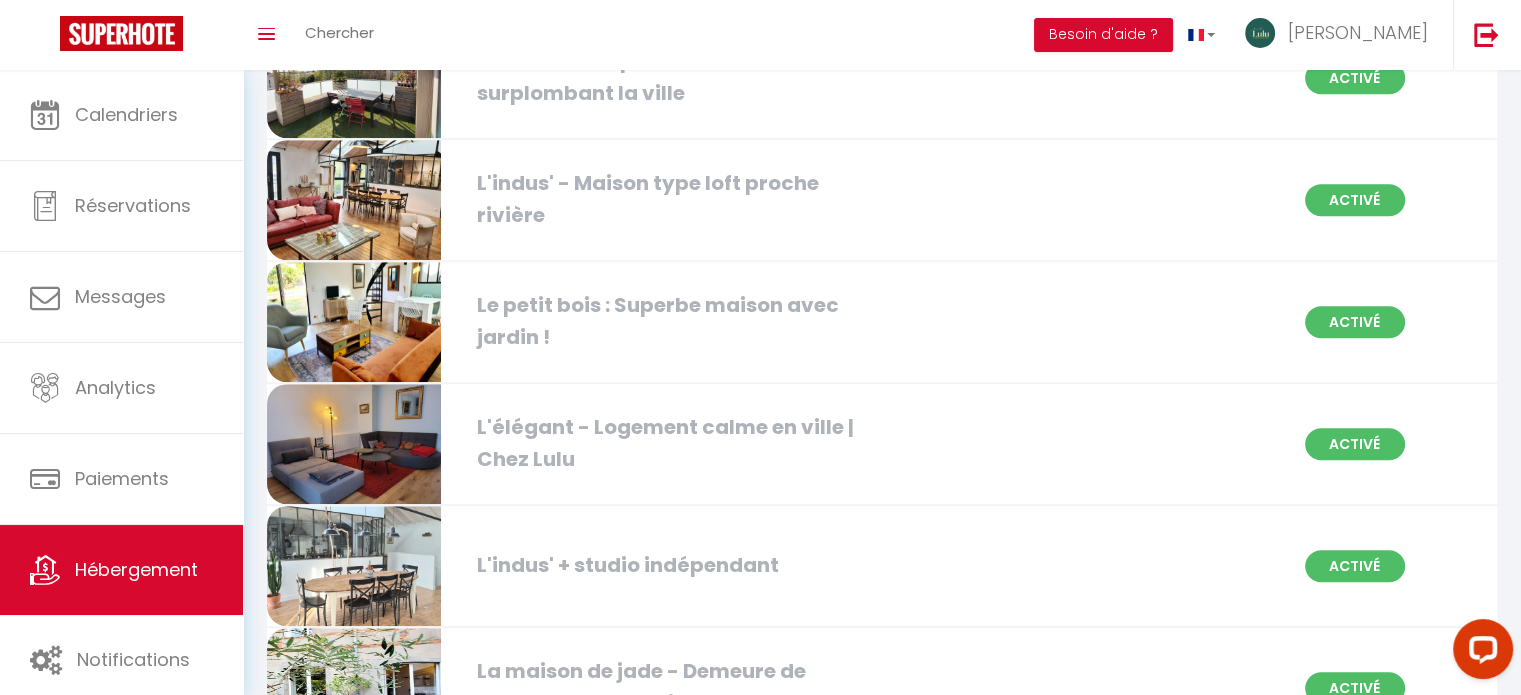 click at bounding box center (354, 322) 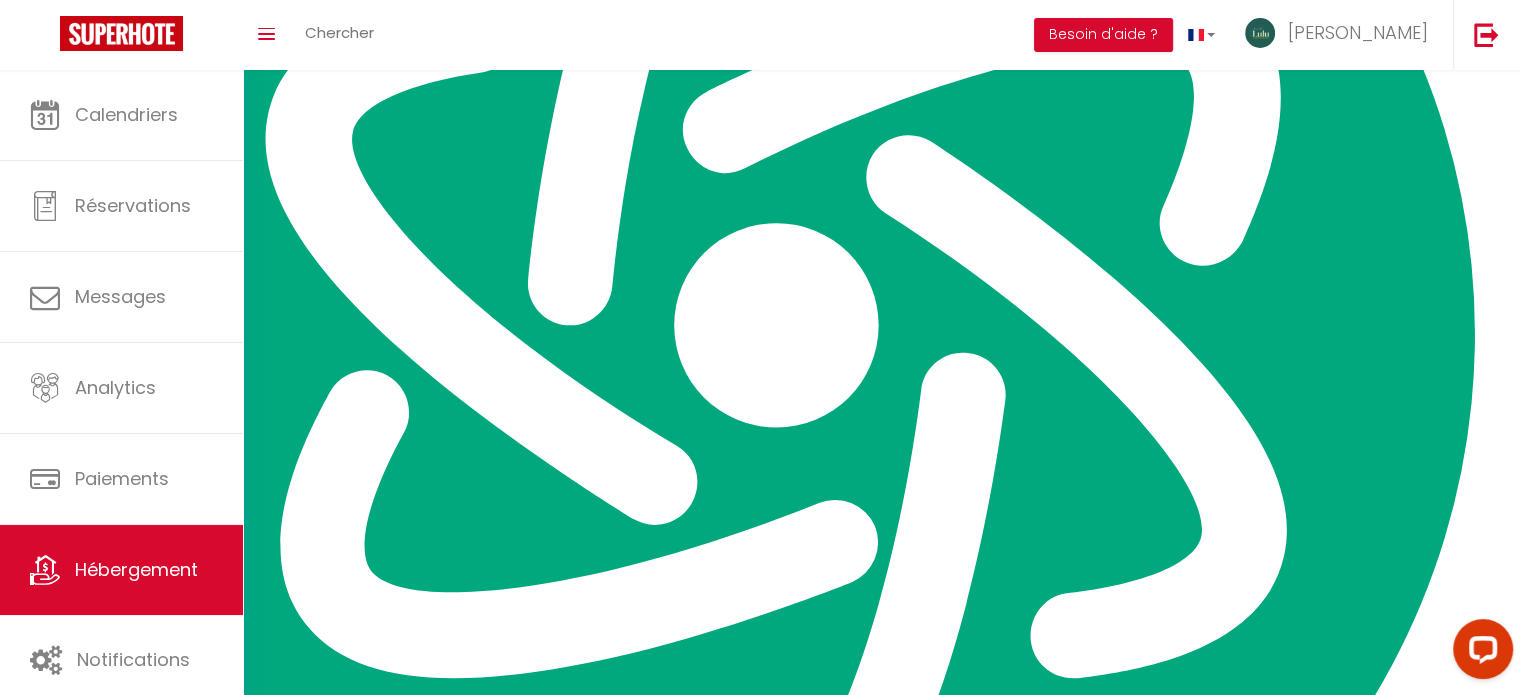 scroll, scrollTop: 0, scrollLeft: 0, axis: both 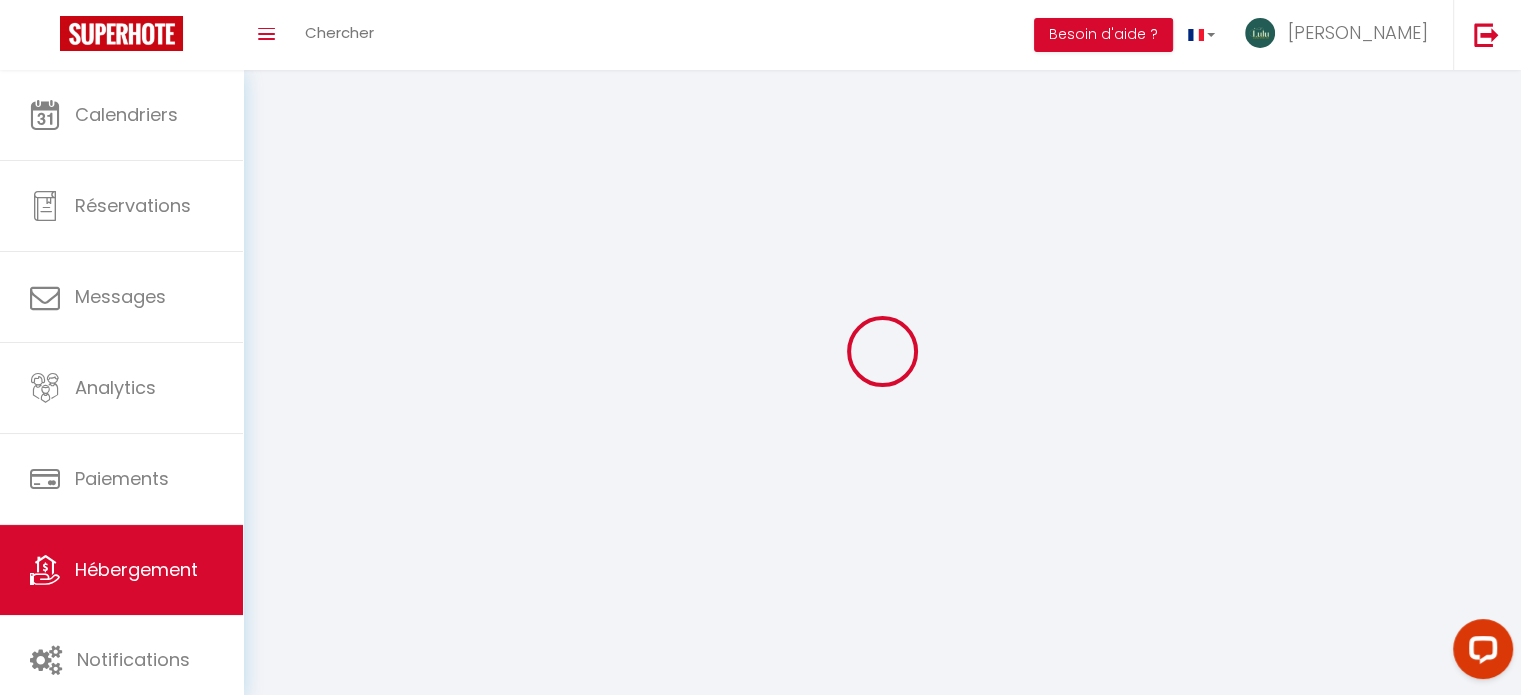 checkbox on "false" 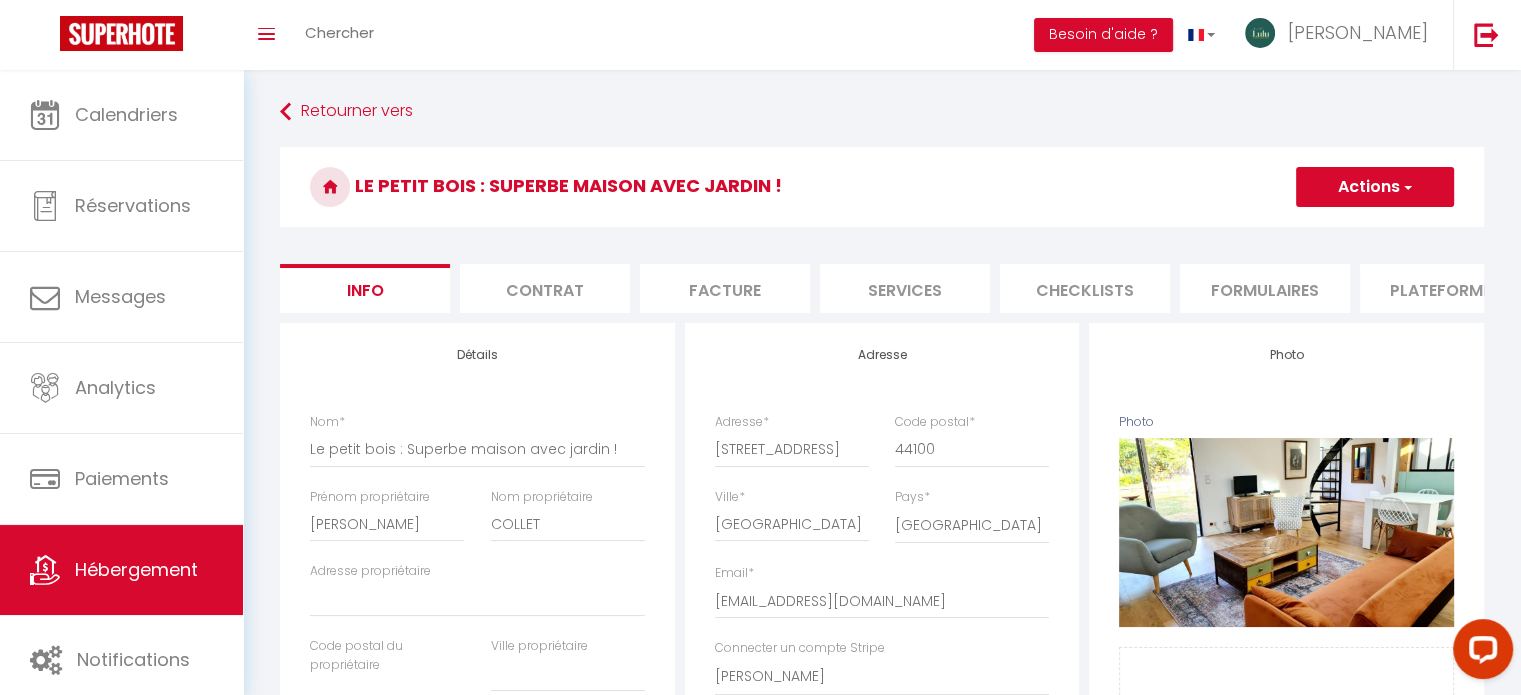 click on "Services" at bounding box center (905, 288) 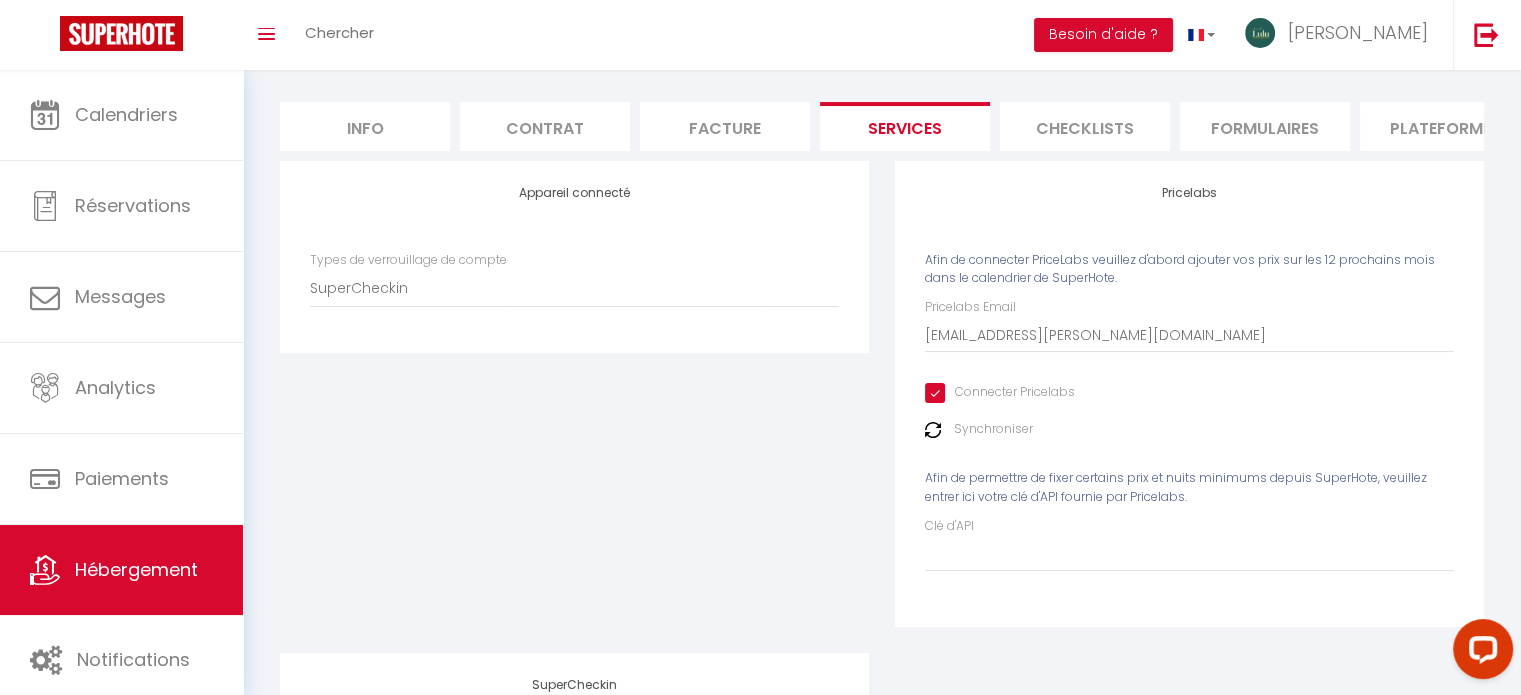 scroll, scrollTop: 0, scrollLeft: 0, axis: both 